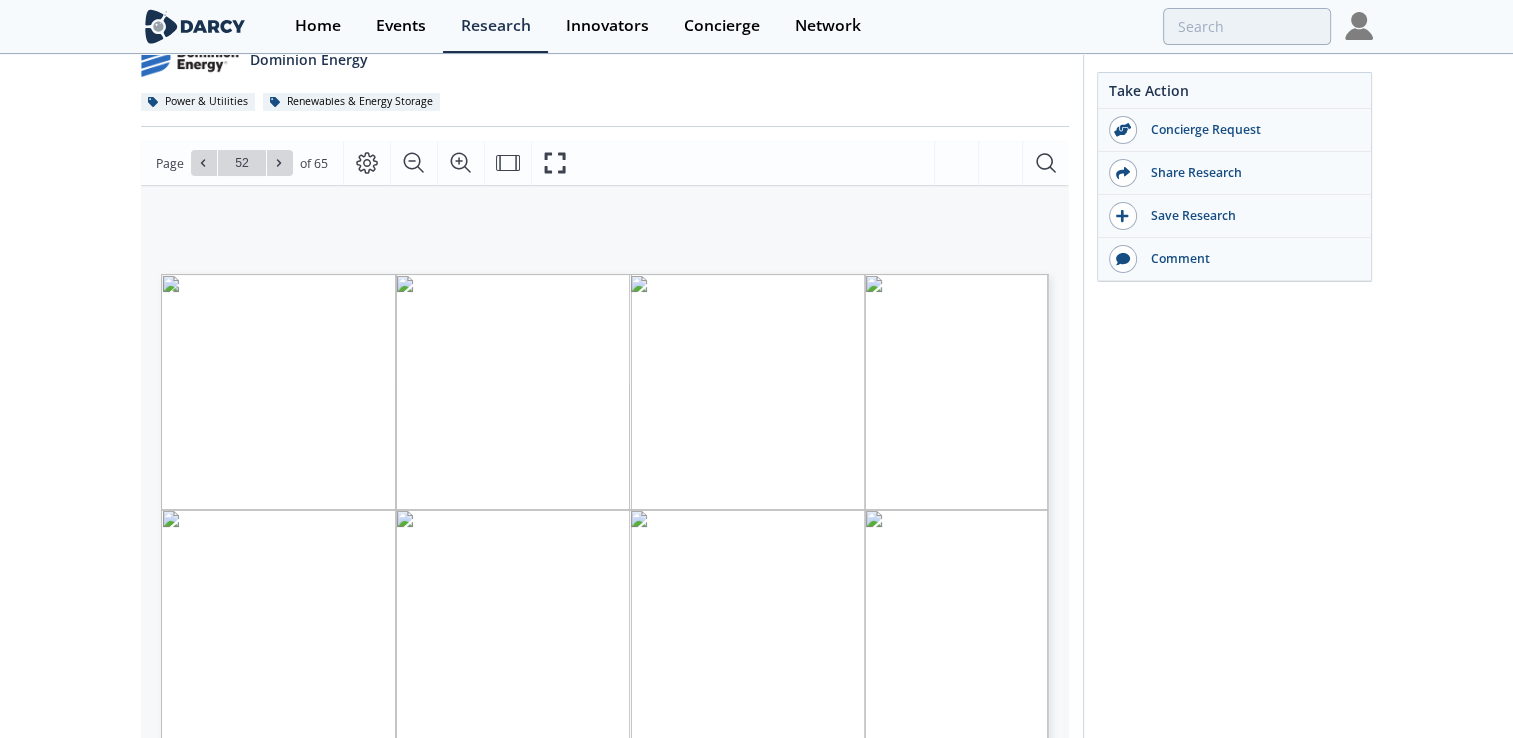 scroll, scrollTop: 0, scrollLeft: 0, axis: both 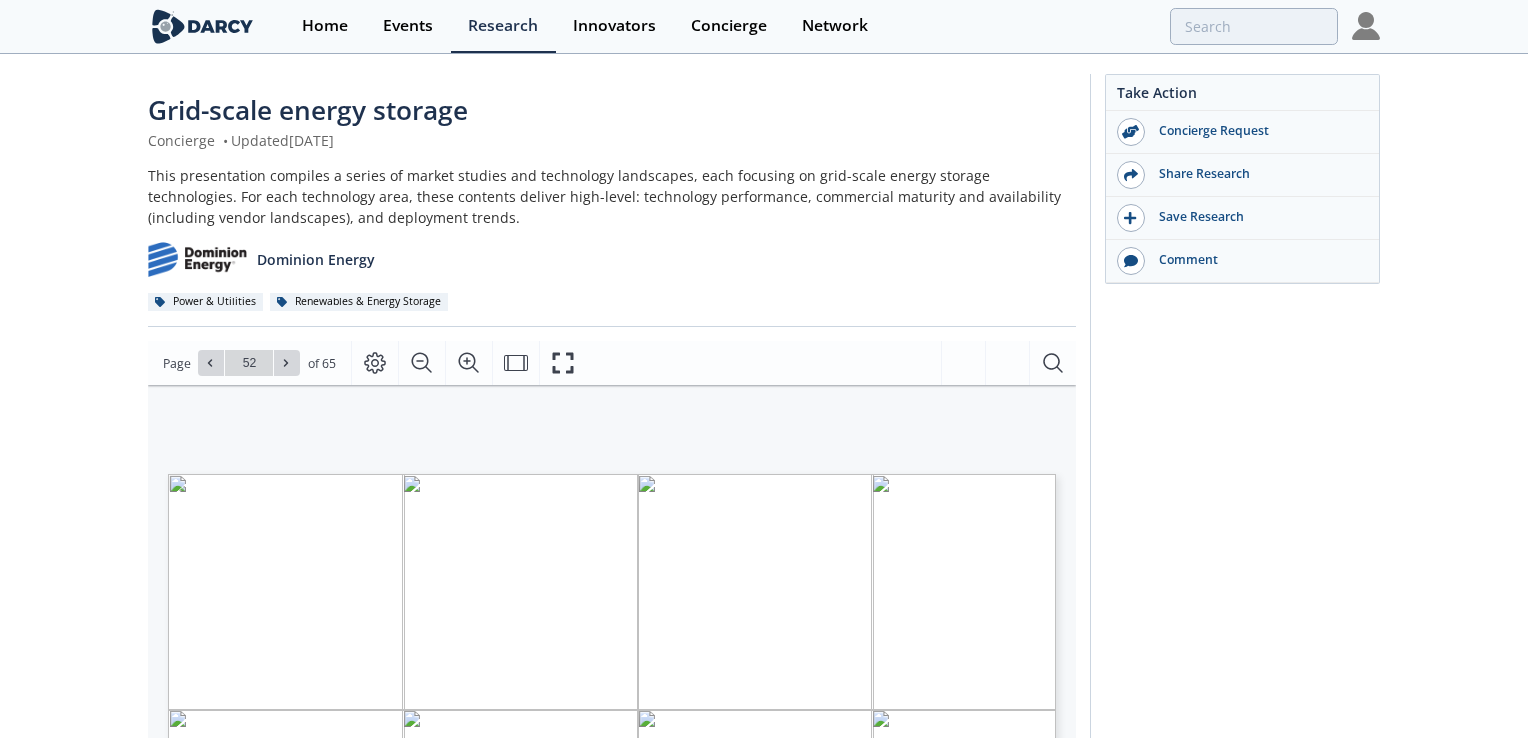 click on "52" at bounding box center (249, 363) 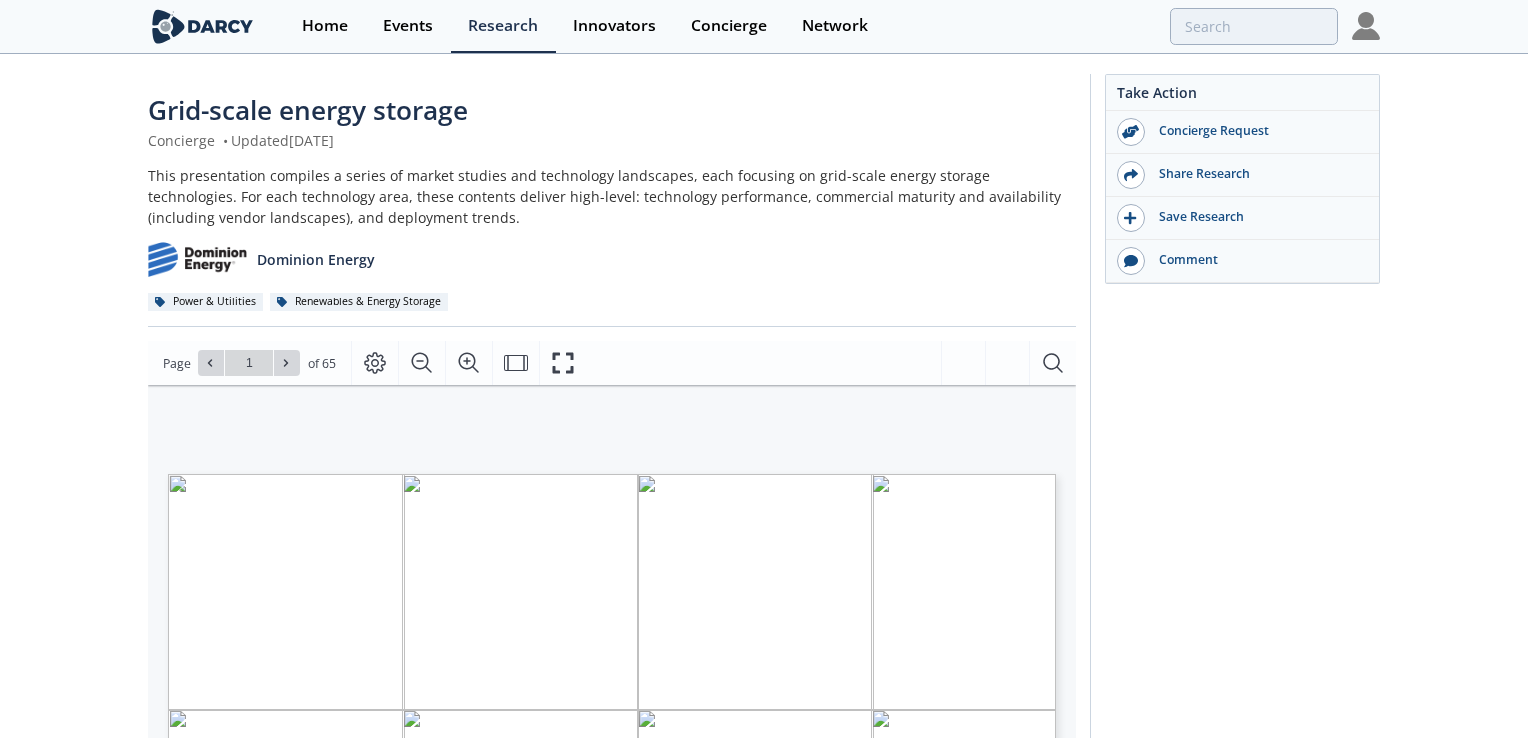 type on "1" 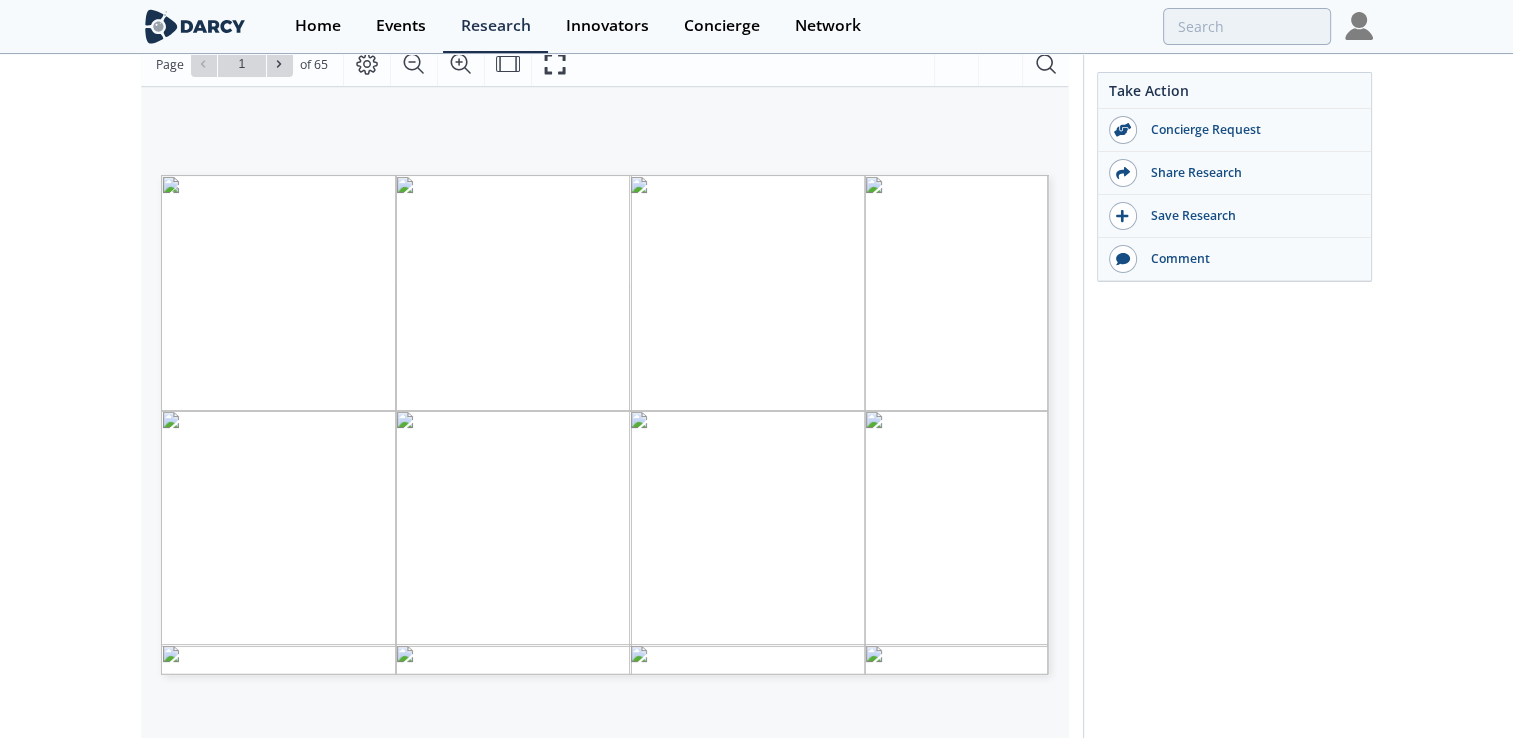 scroll, scrollTop: 300, scrollLeft: 0, axis: vertical 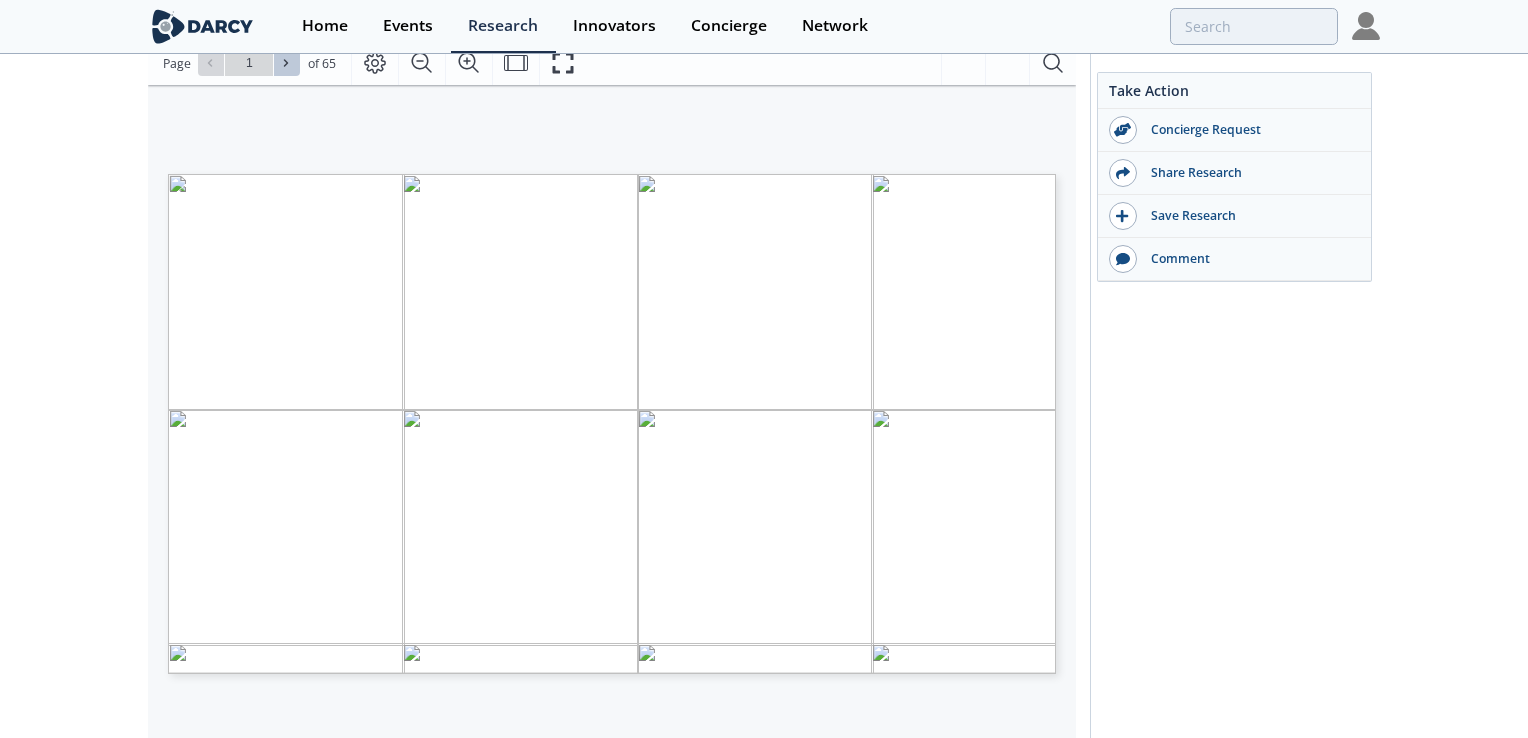 click at bounding box center (287, 63) 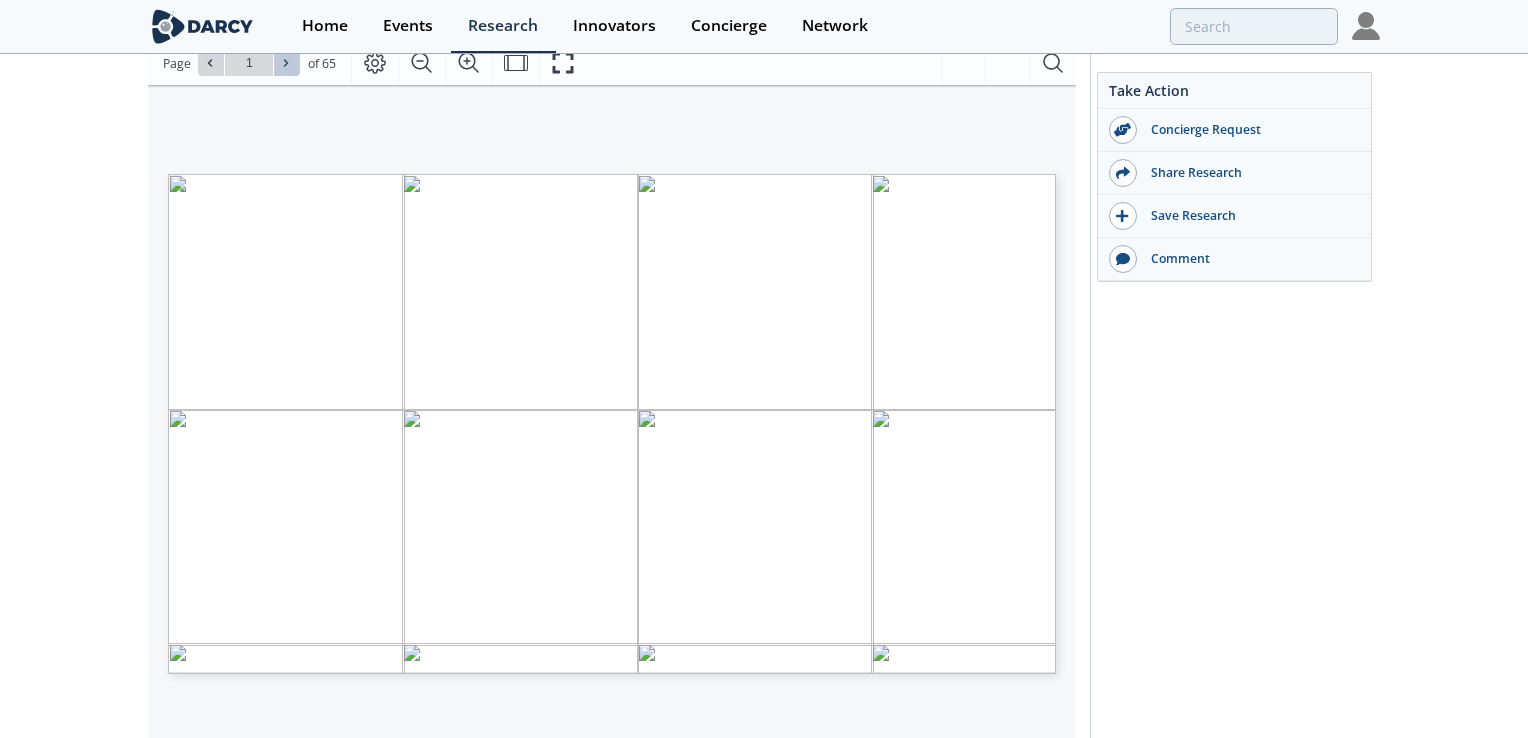 click 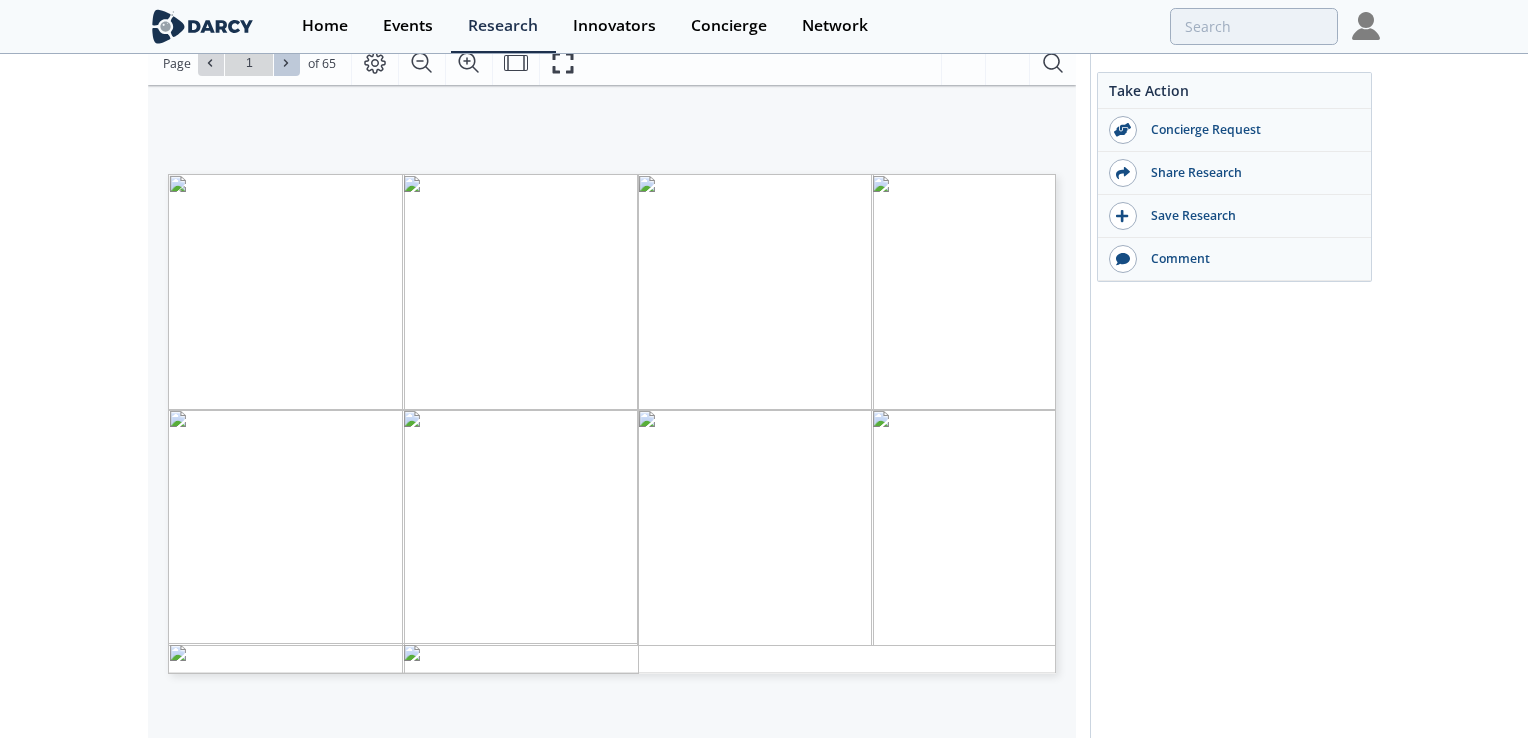 click 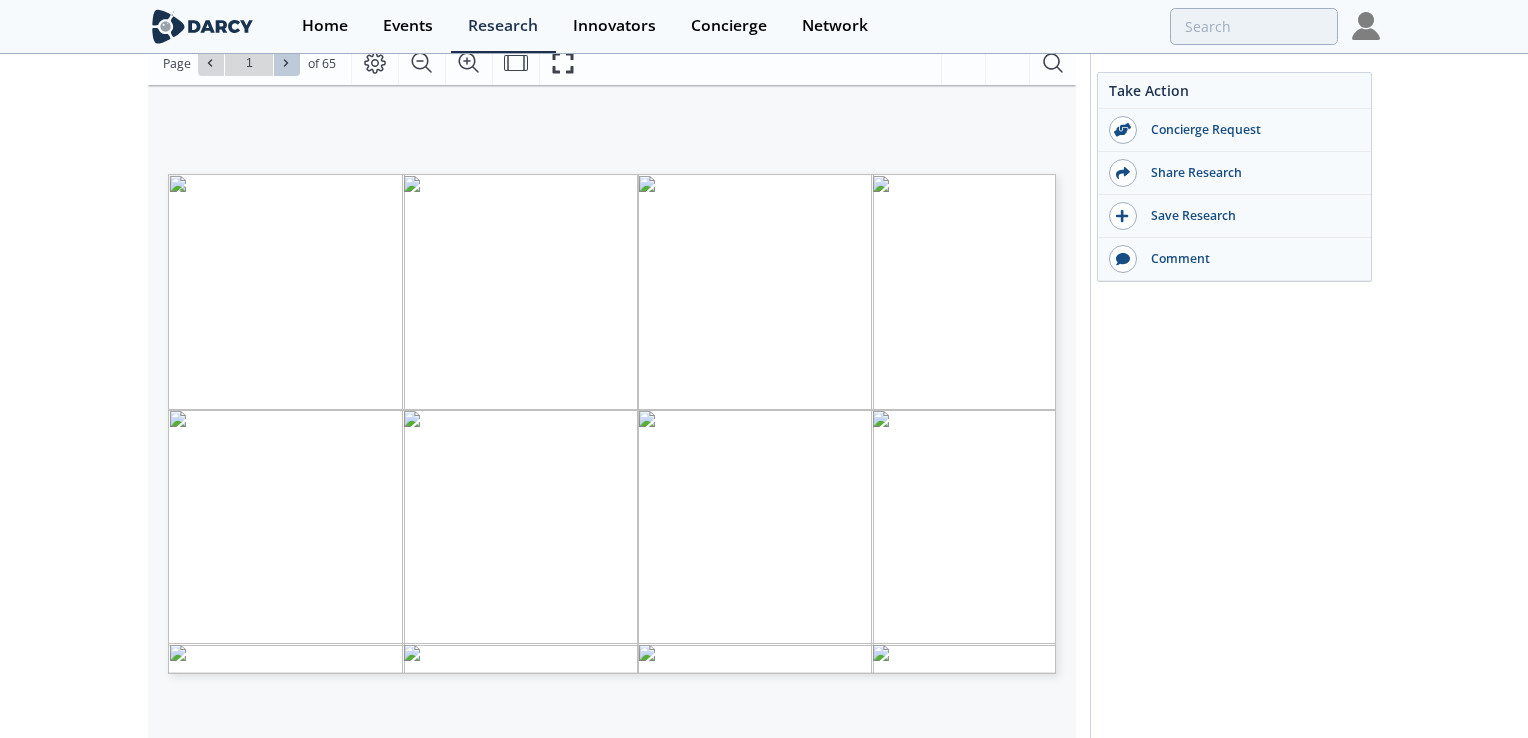 click 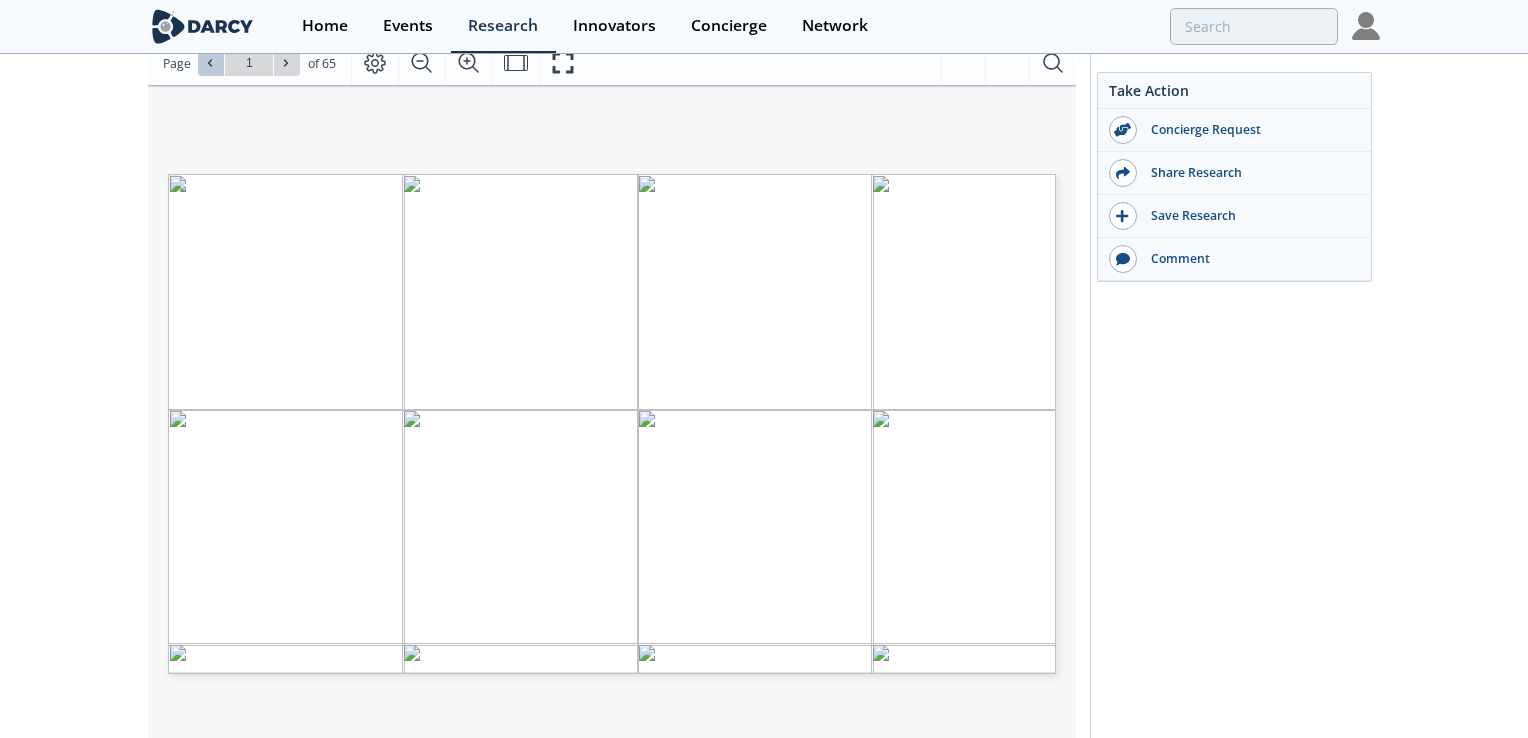 click 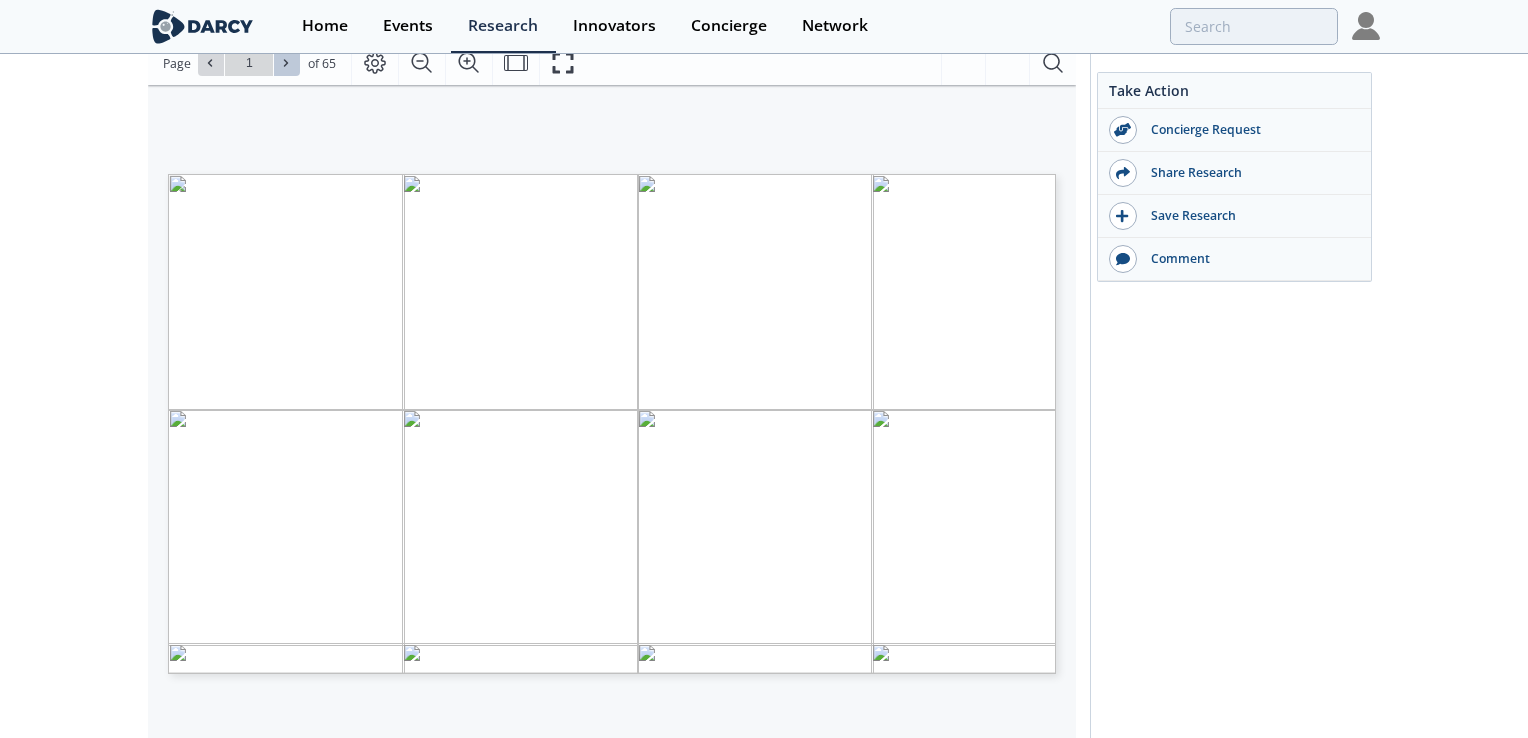 click 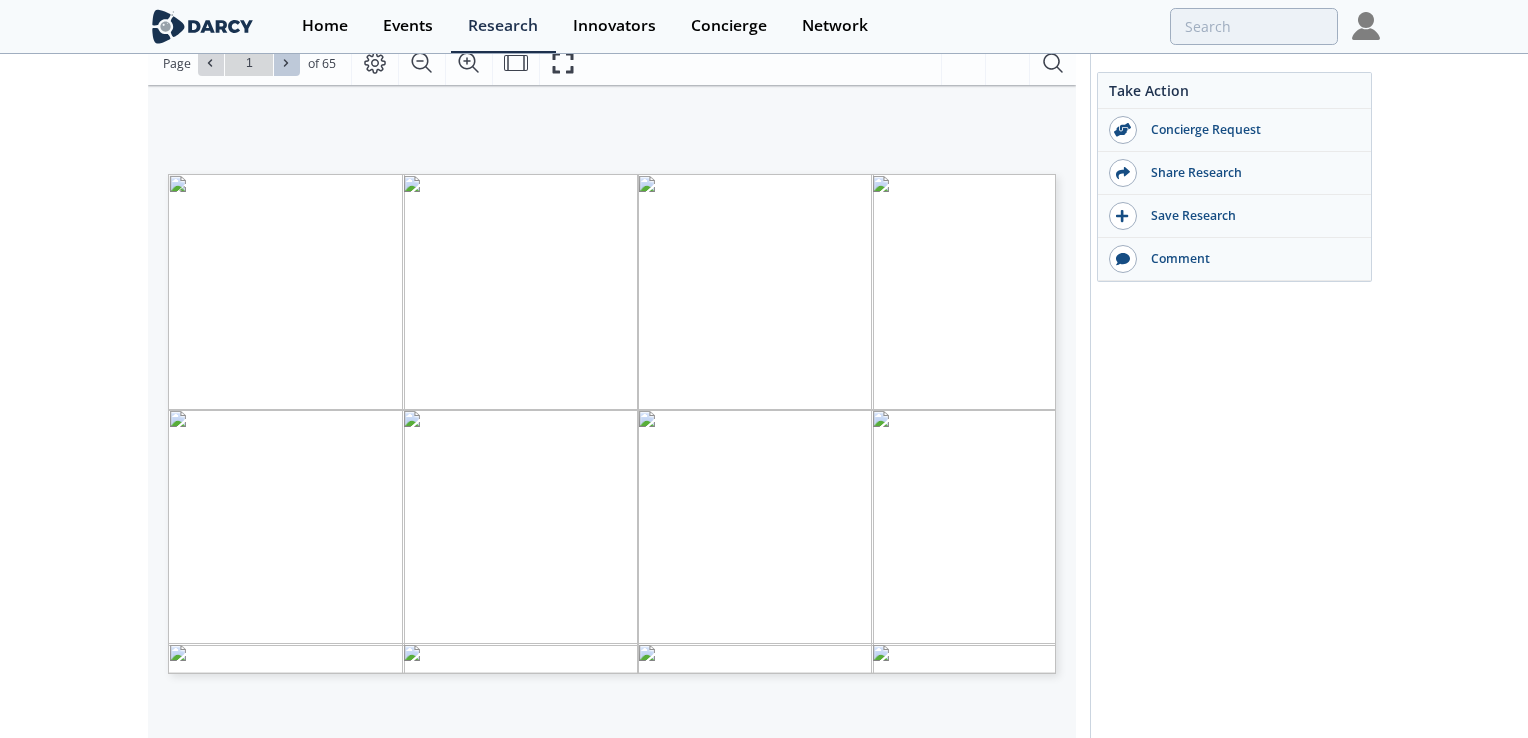 click 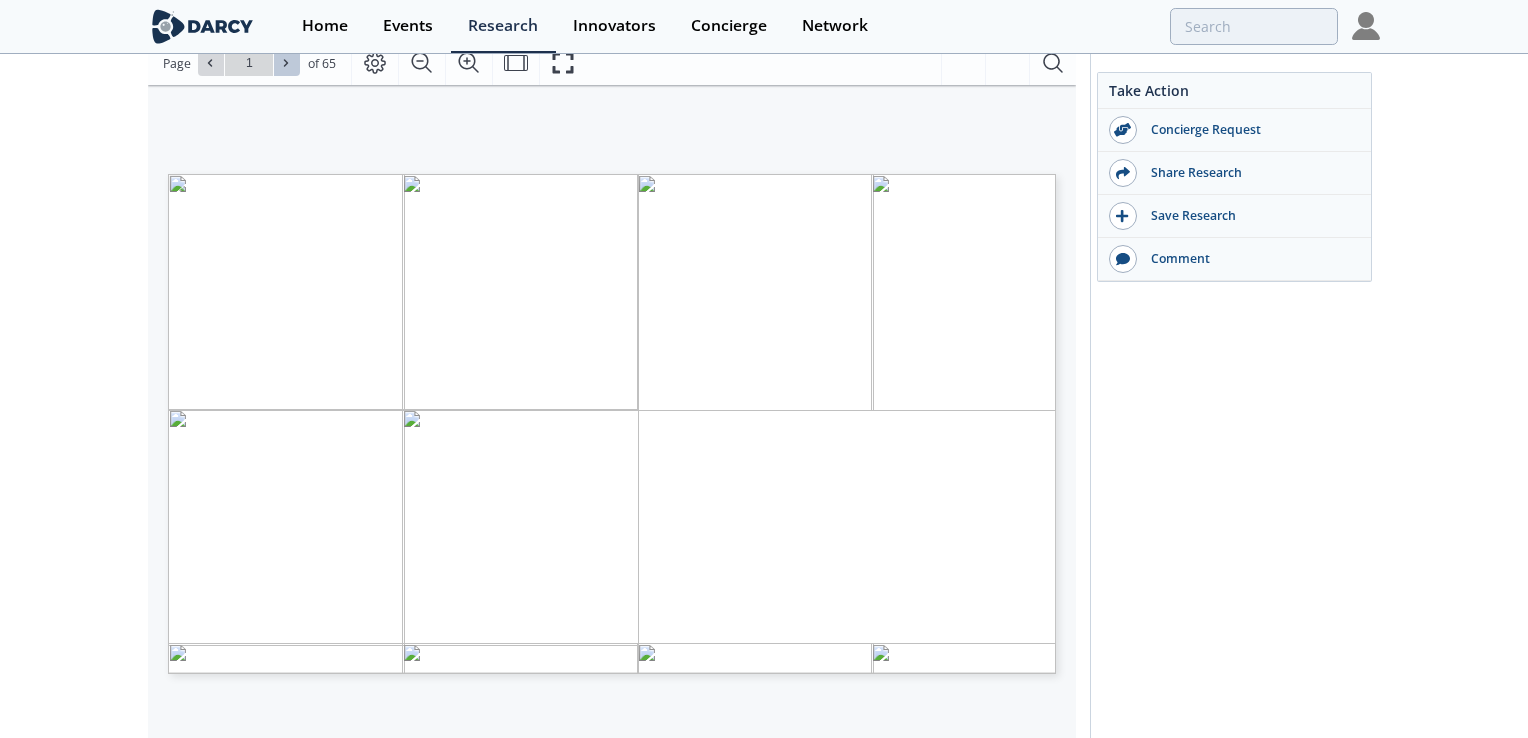 click 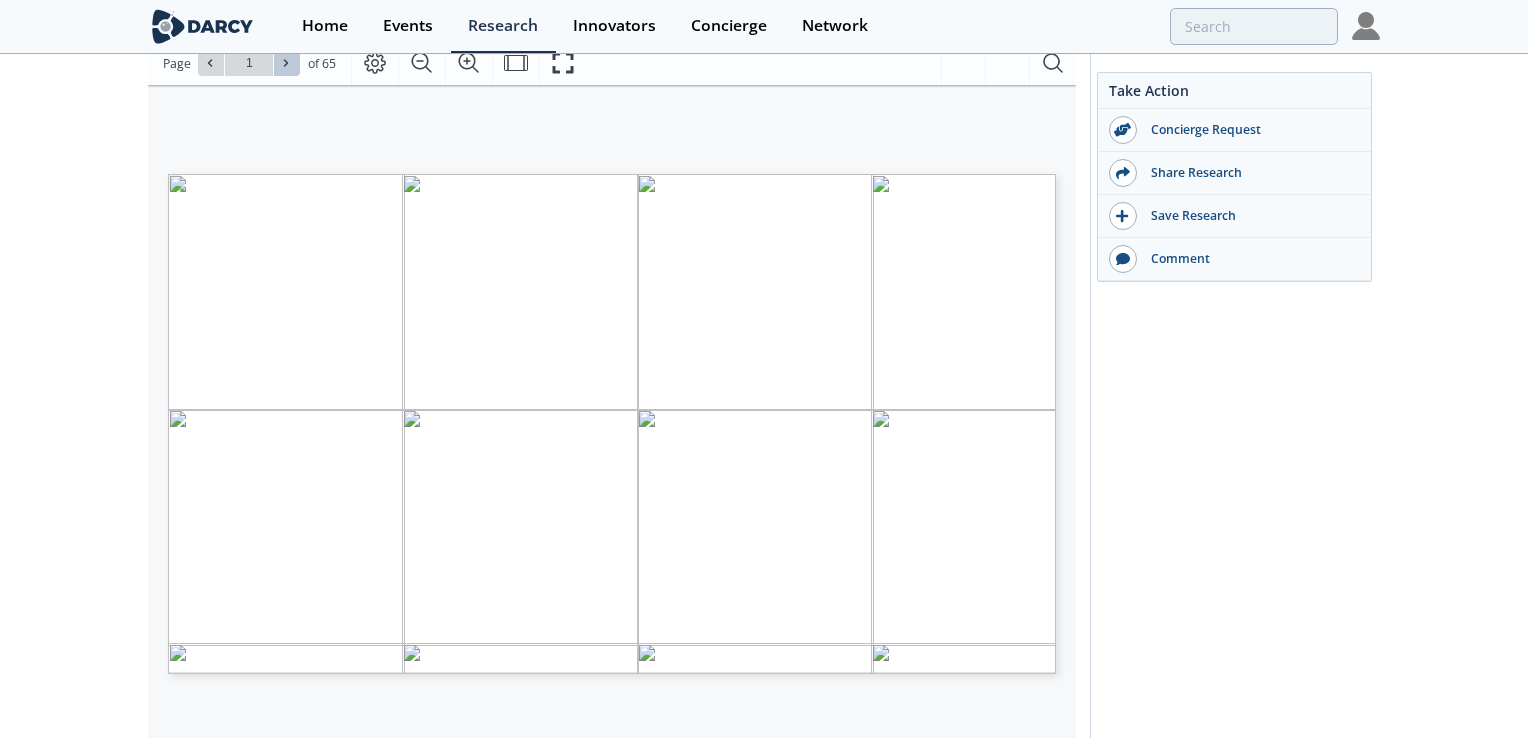 click 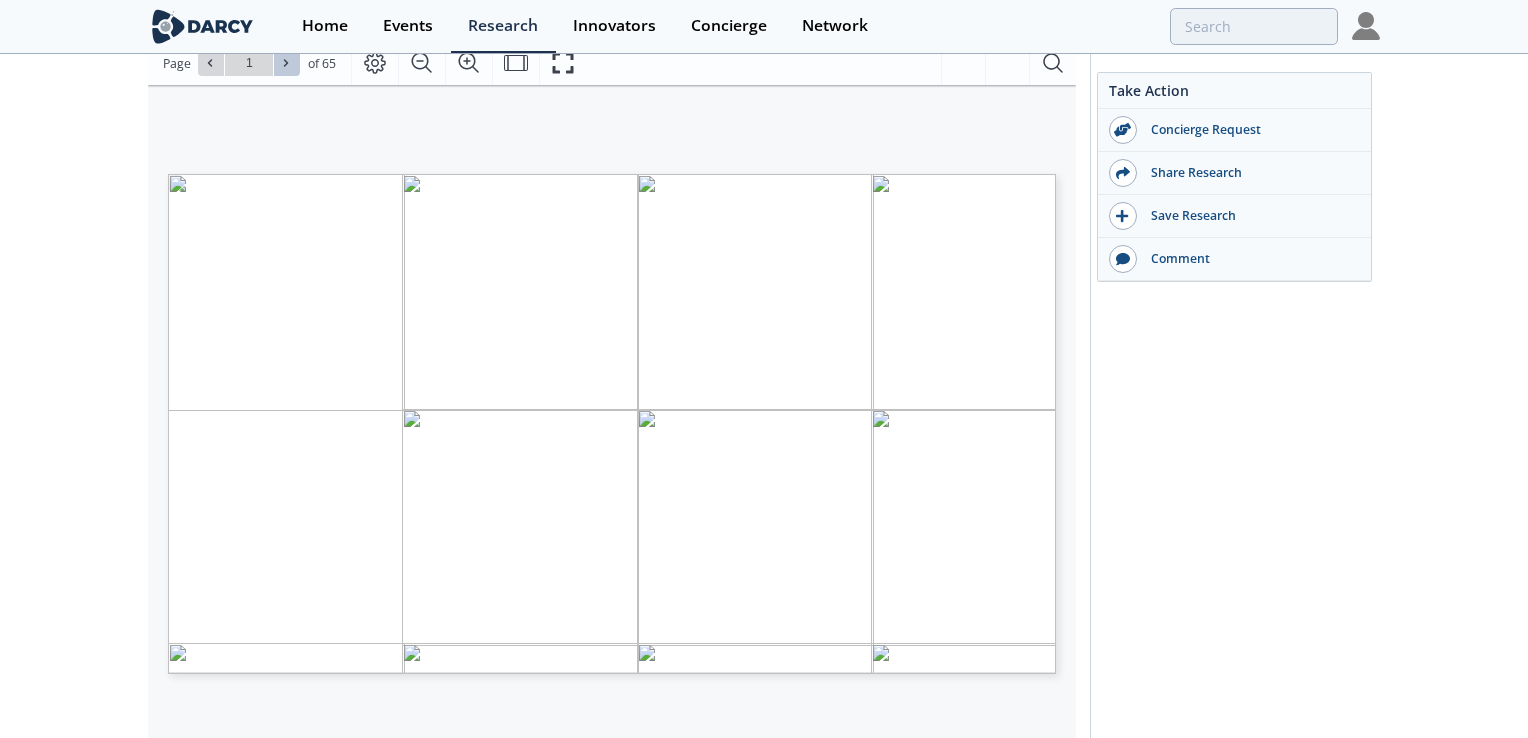 click 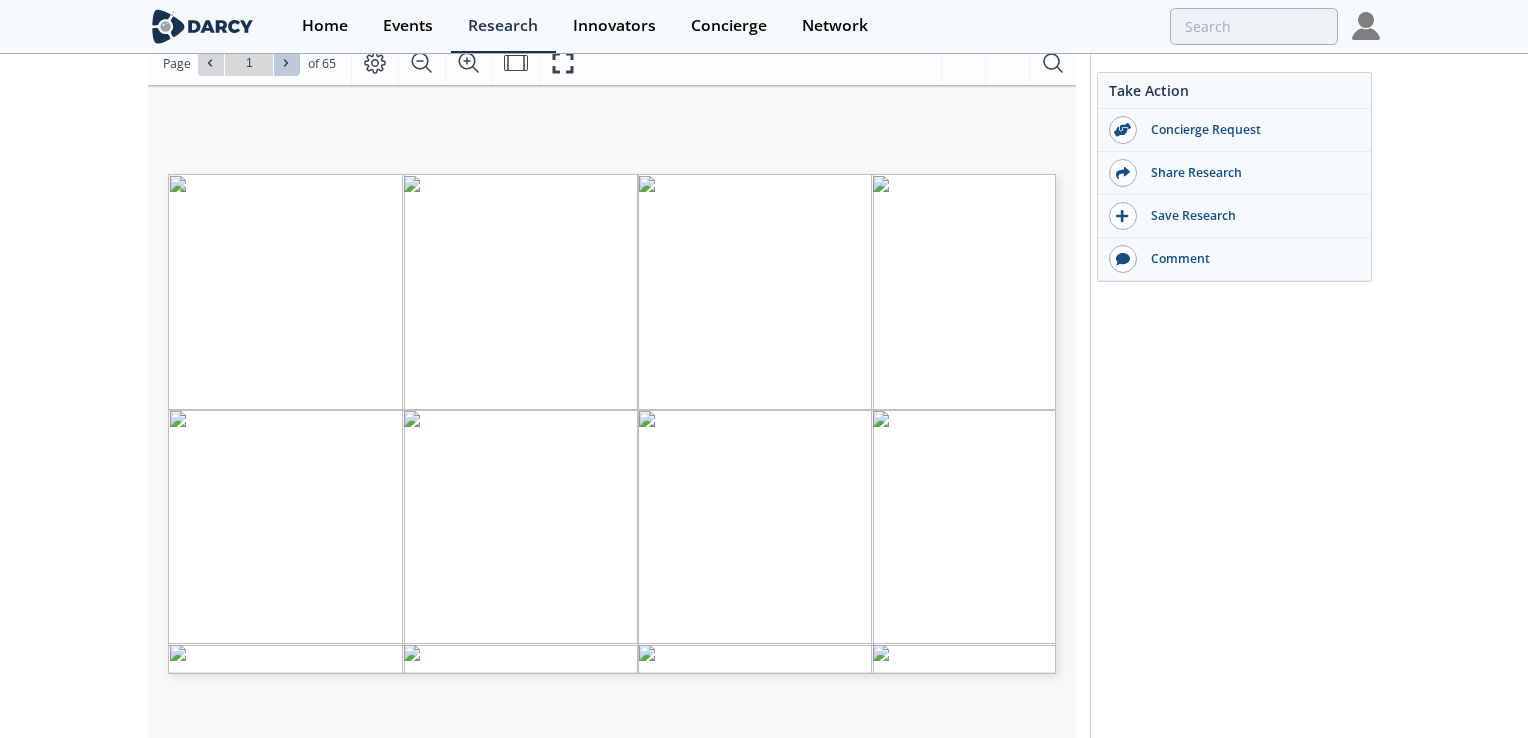 click 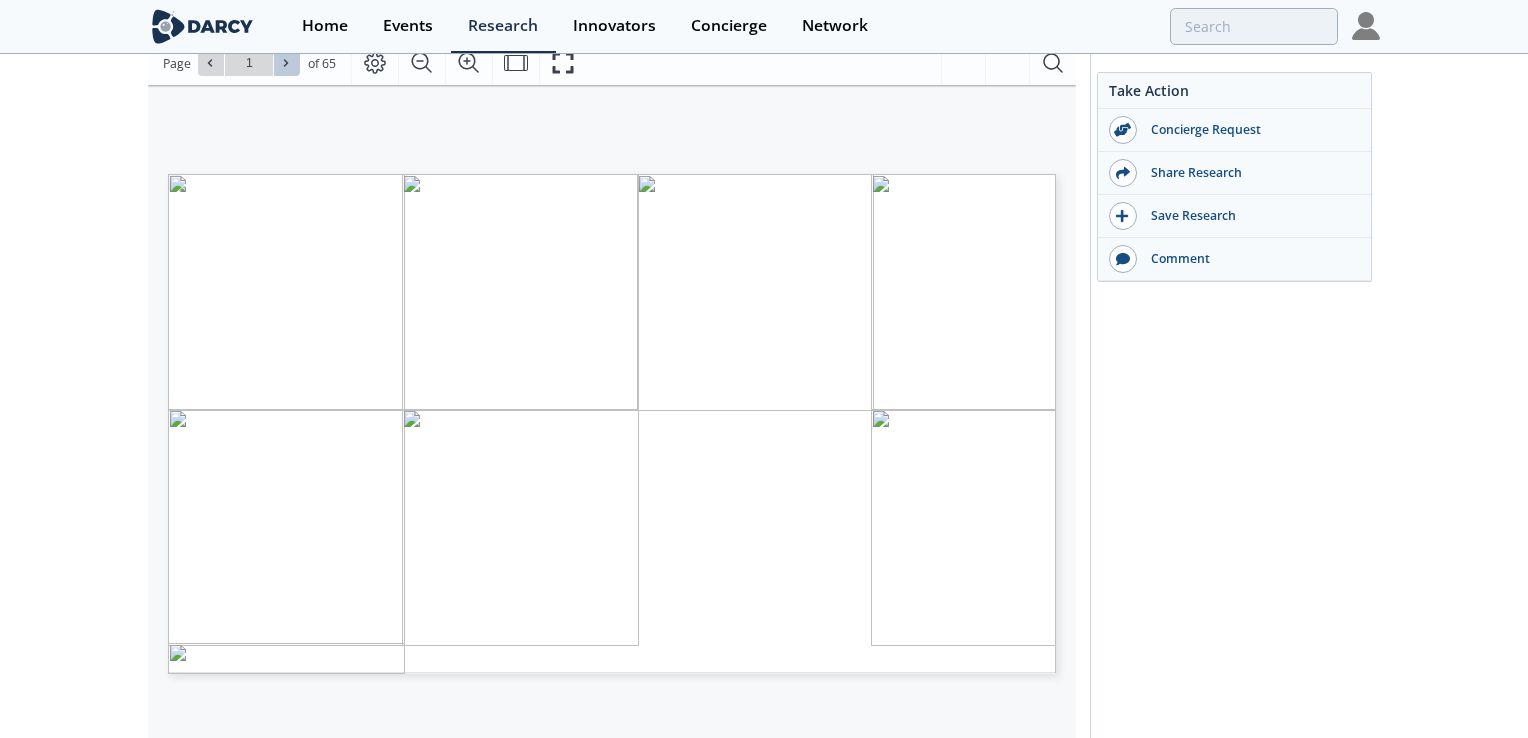 click 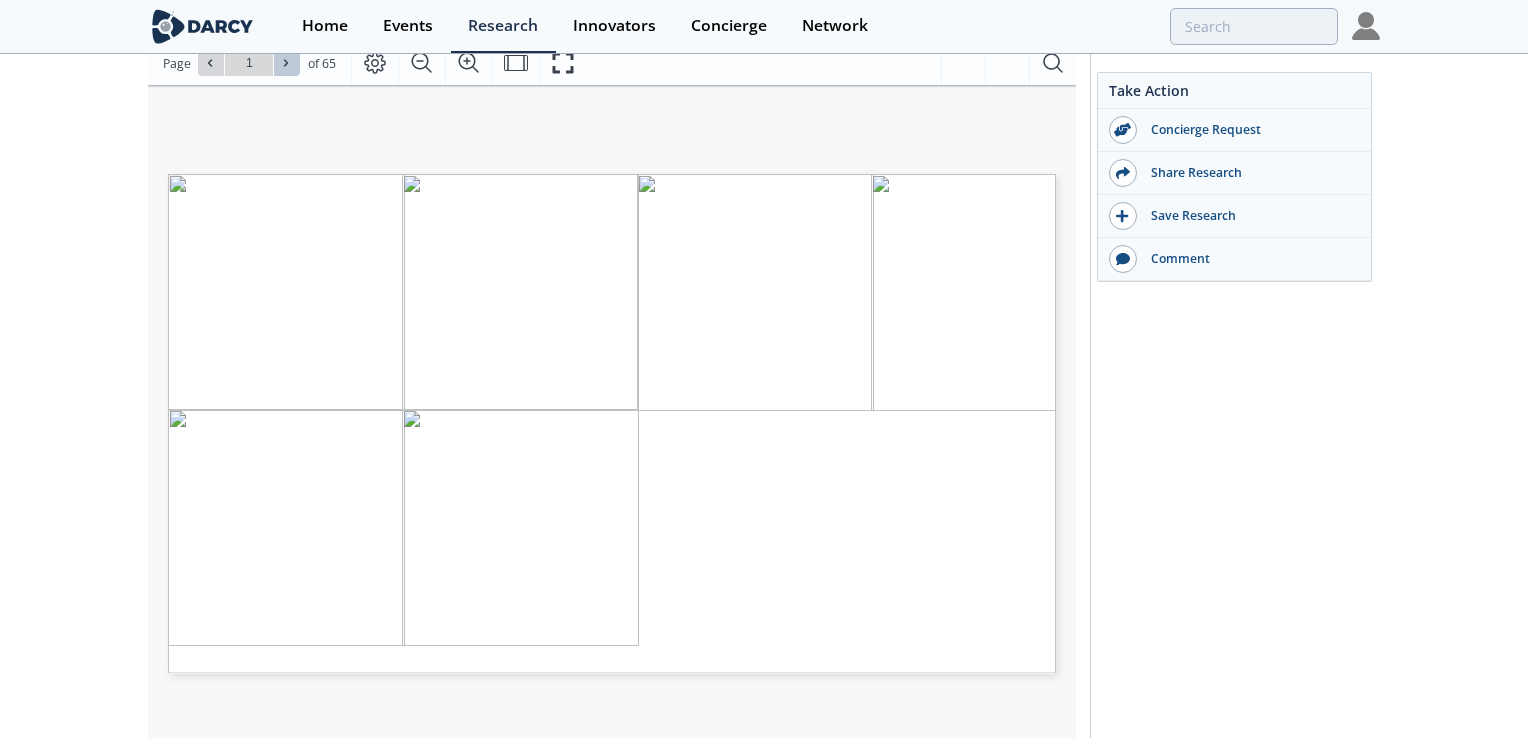 click 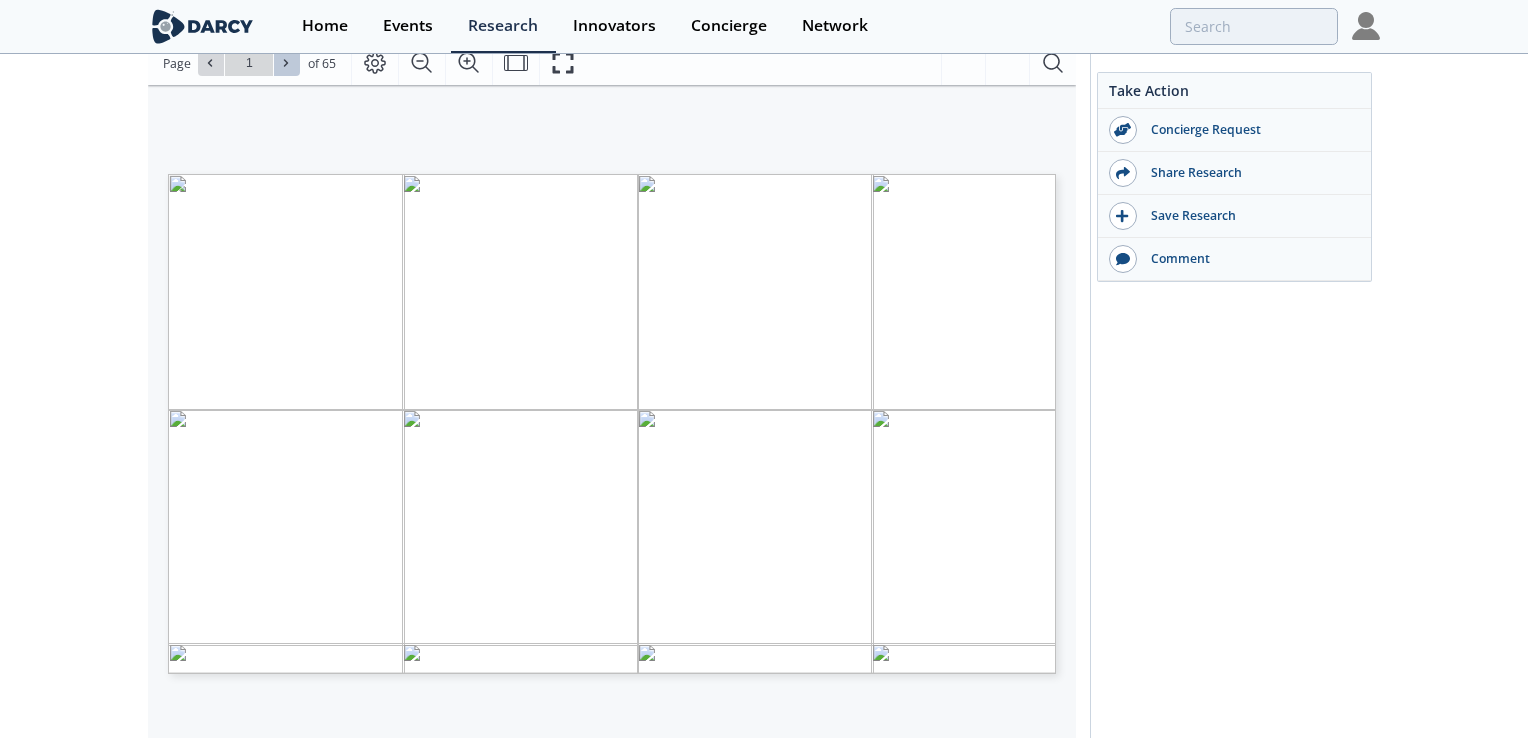 click 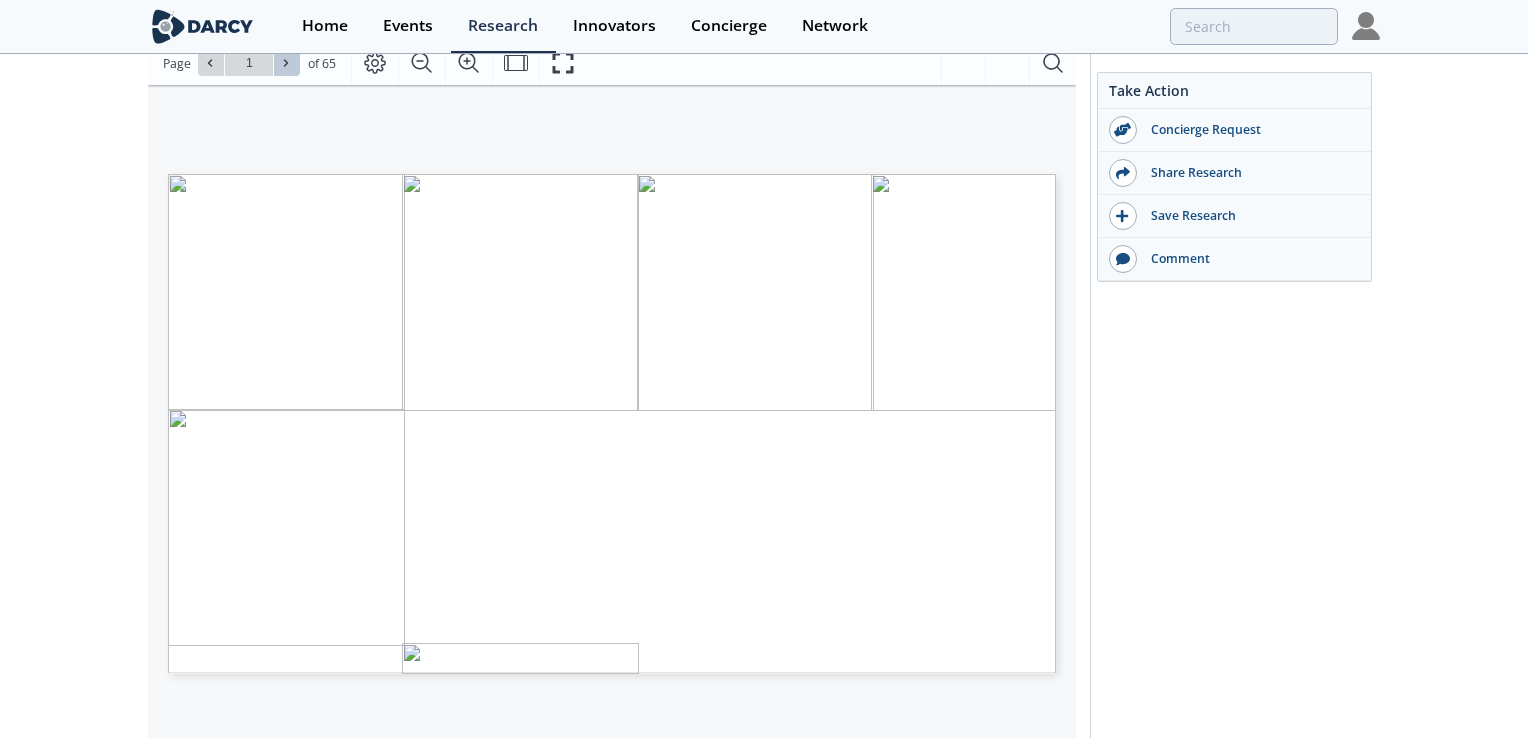 click 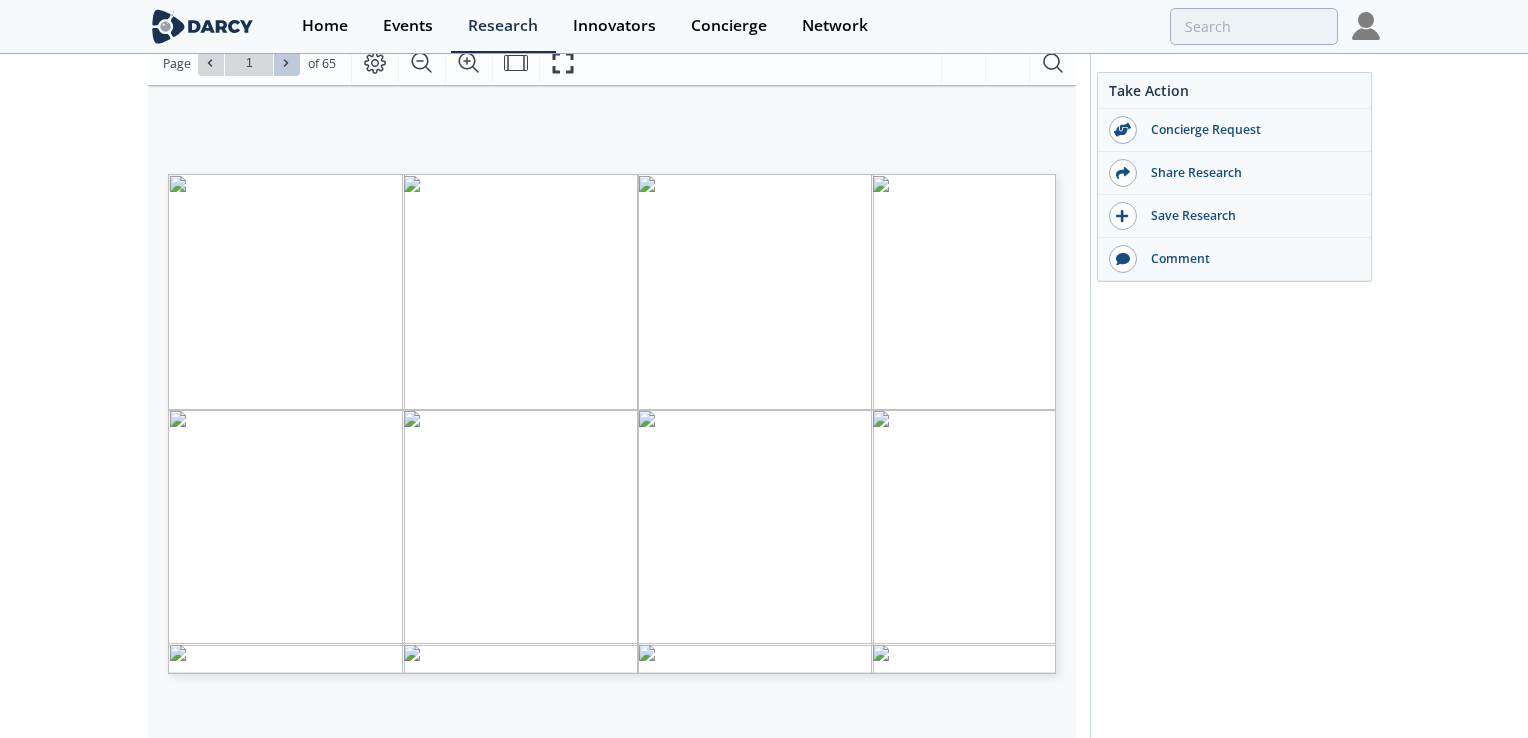 click 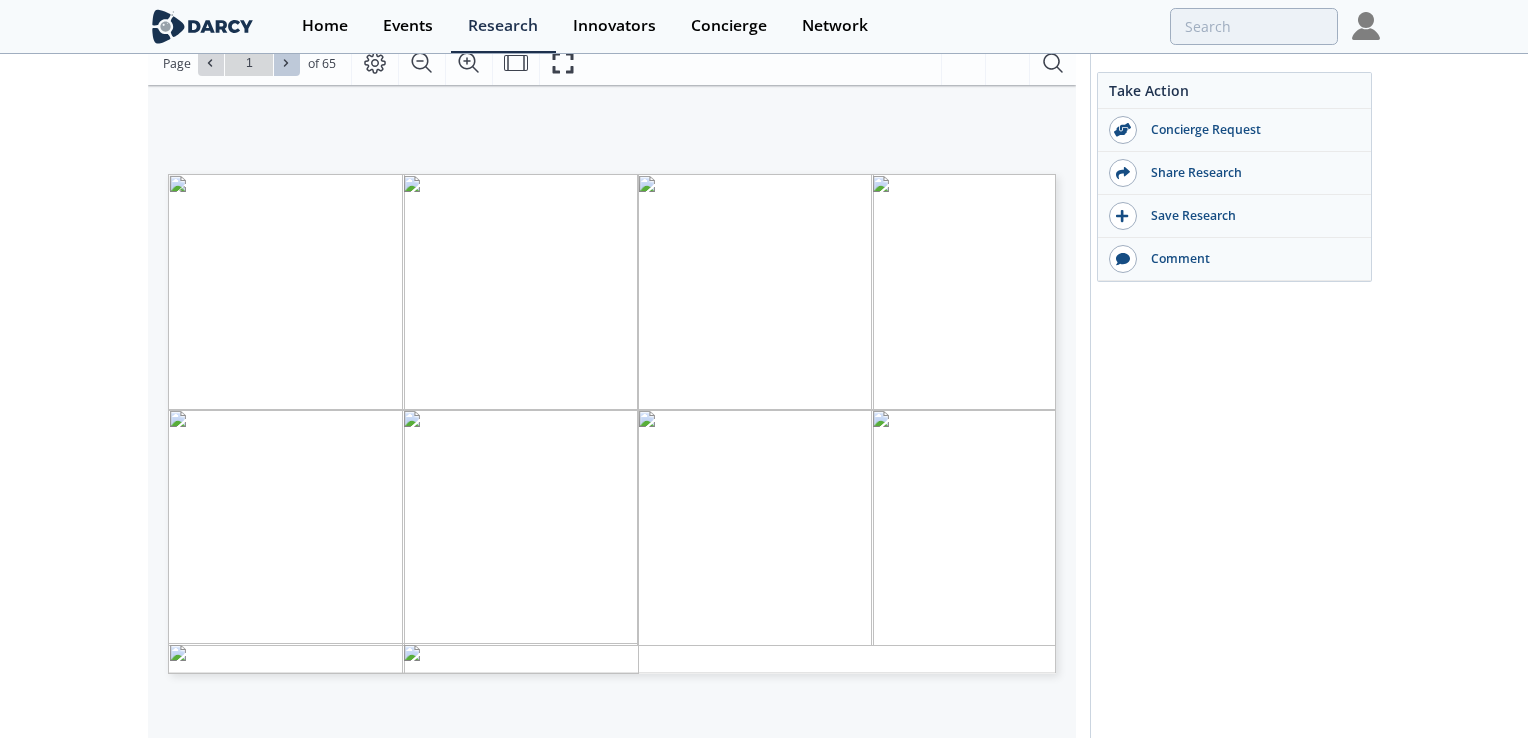 click 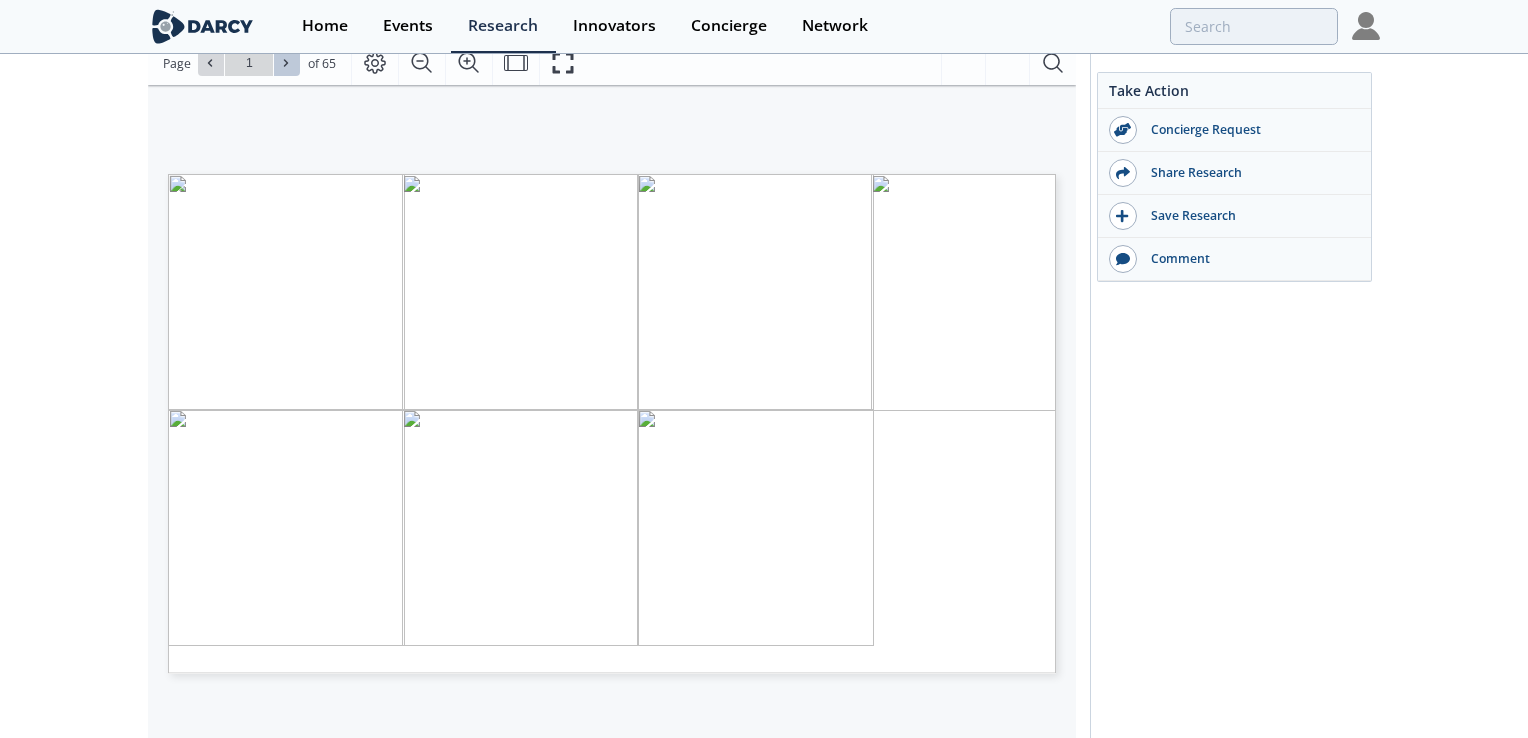 click 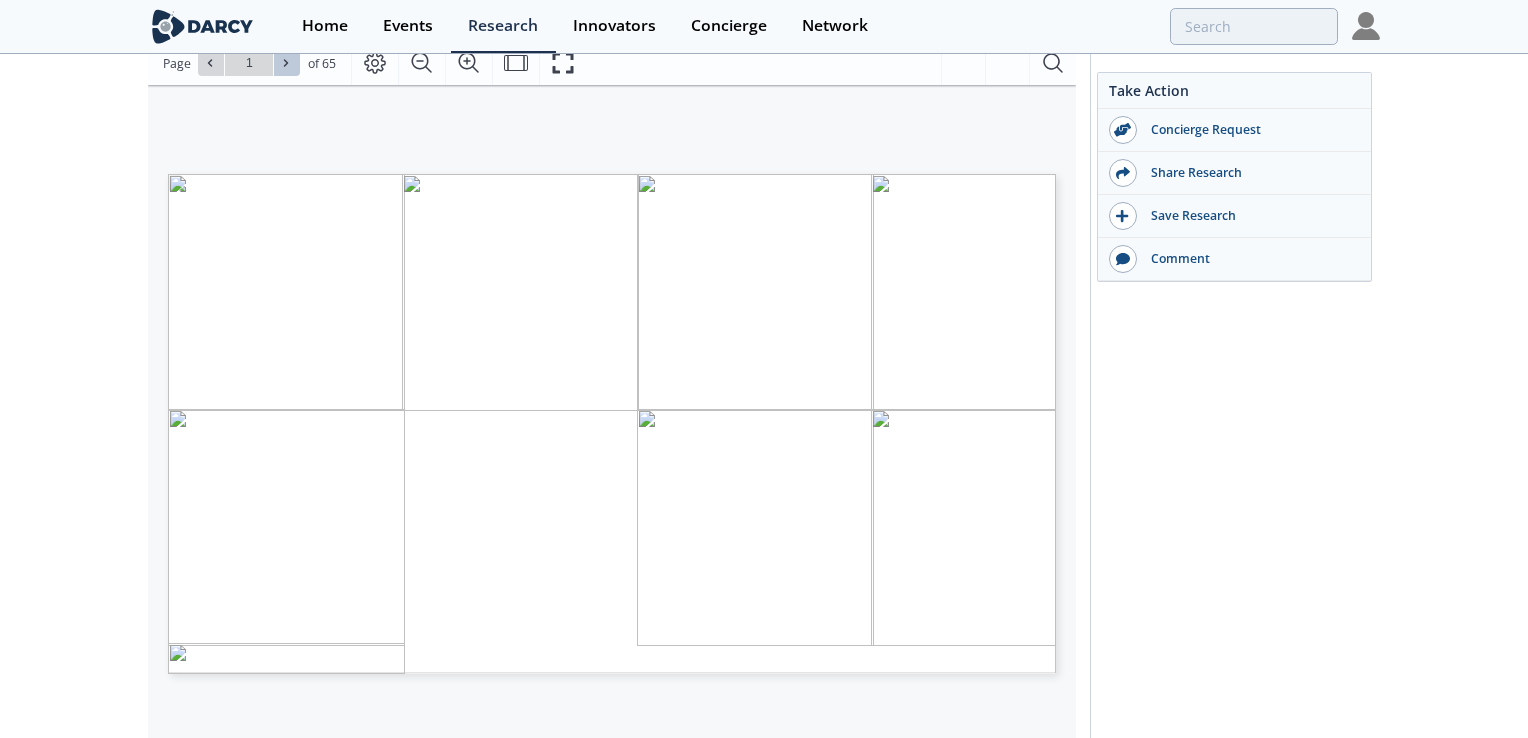 click 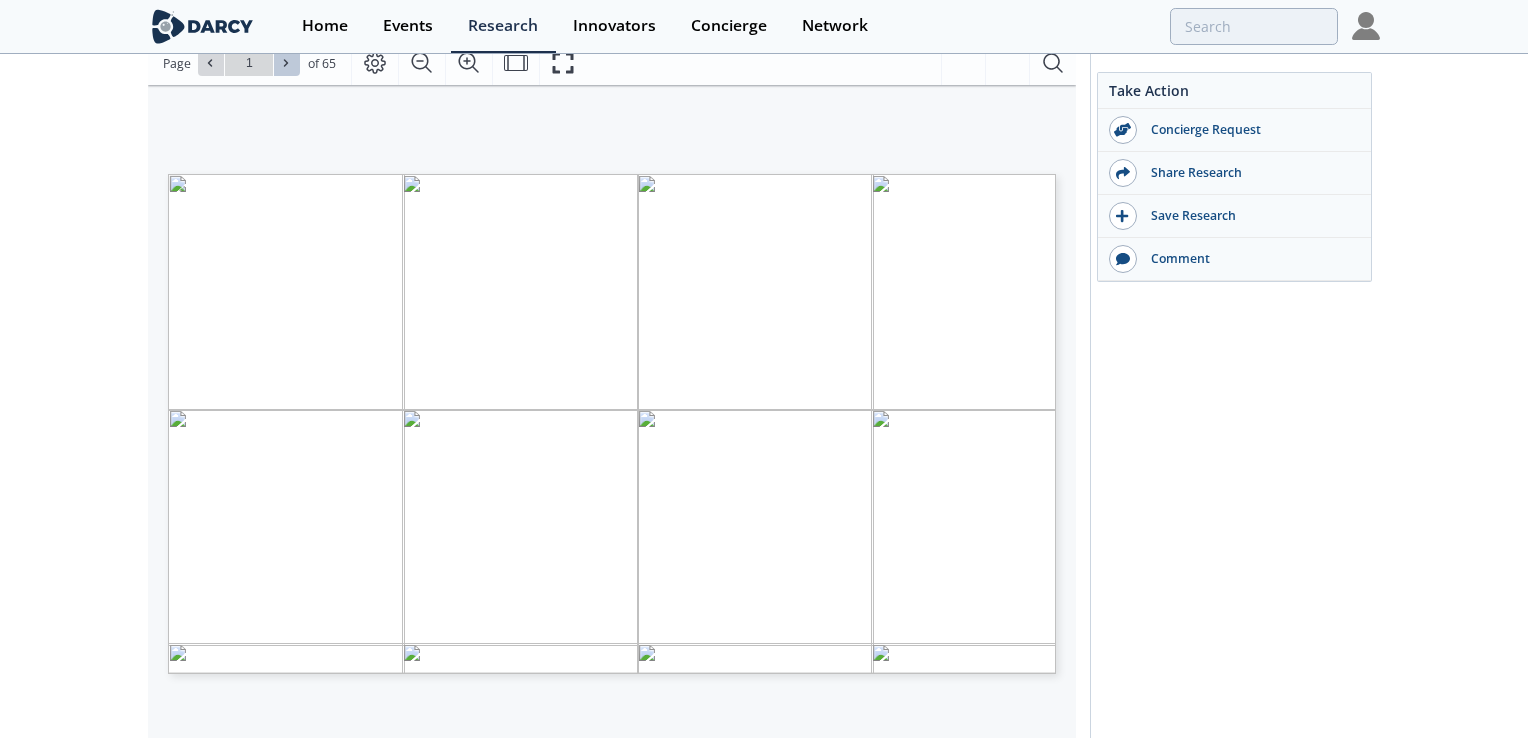 click 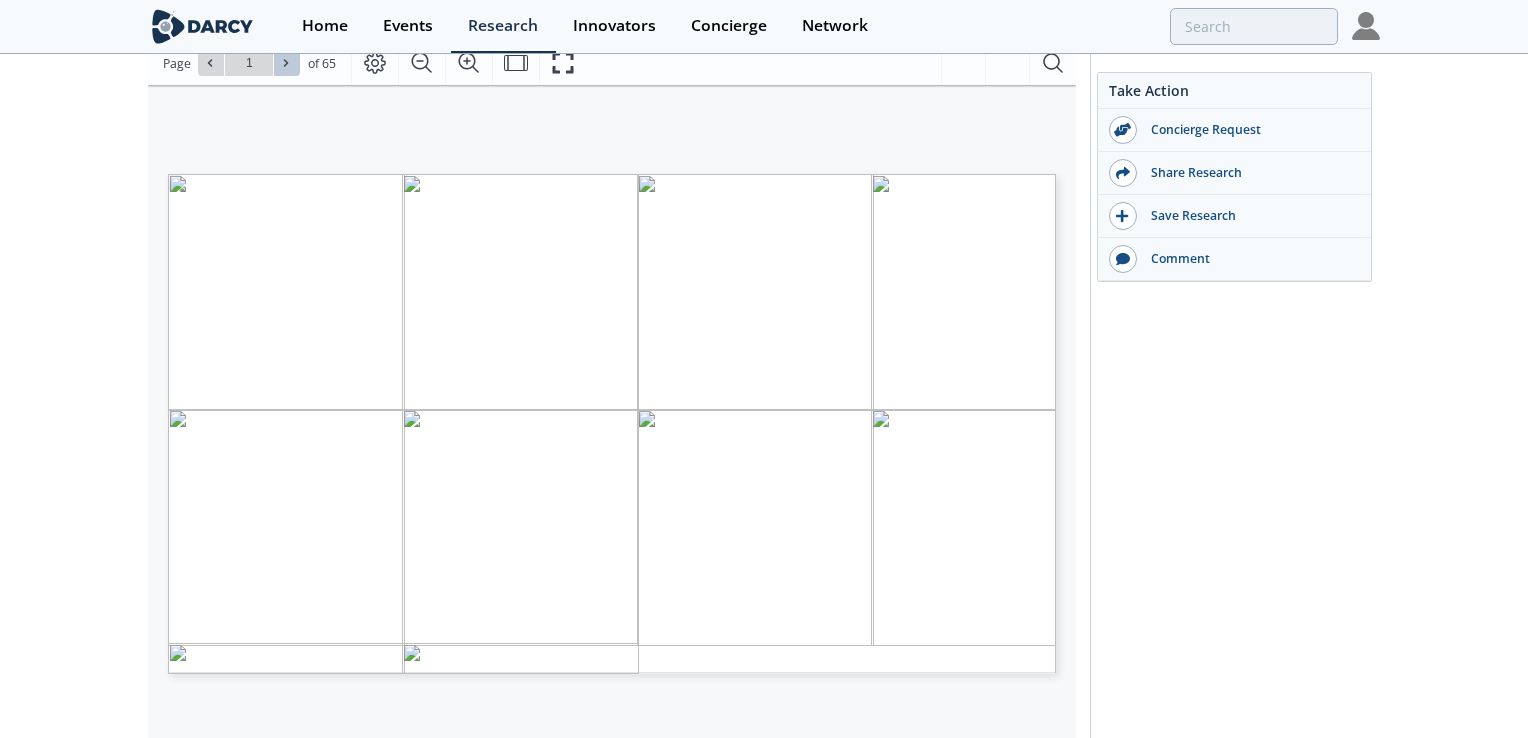 click 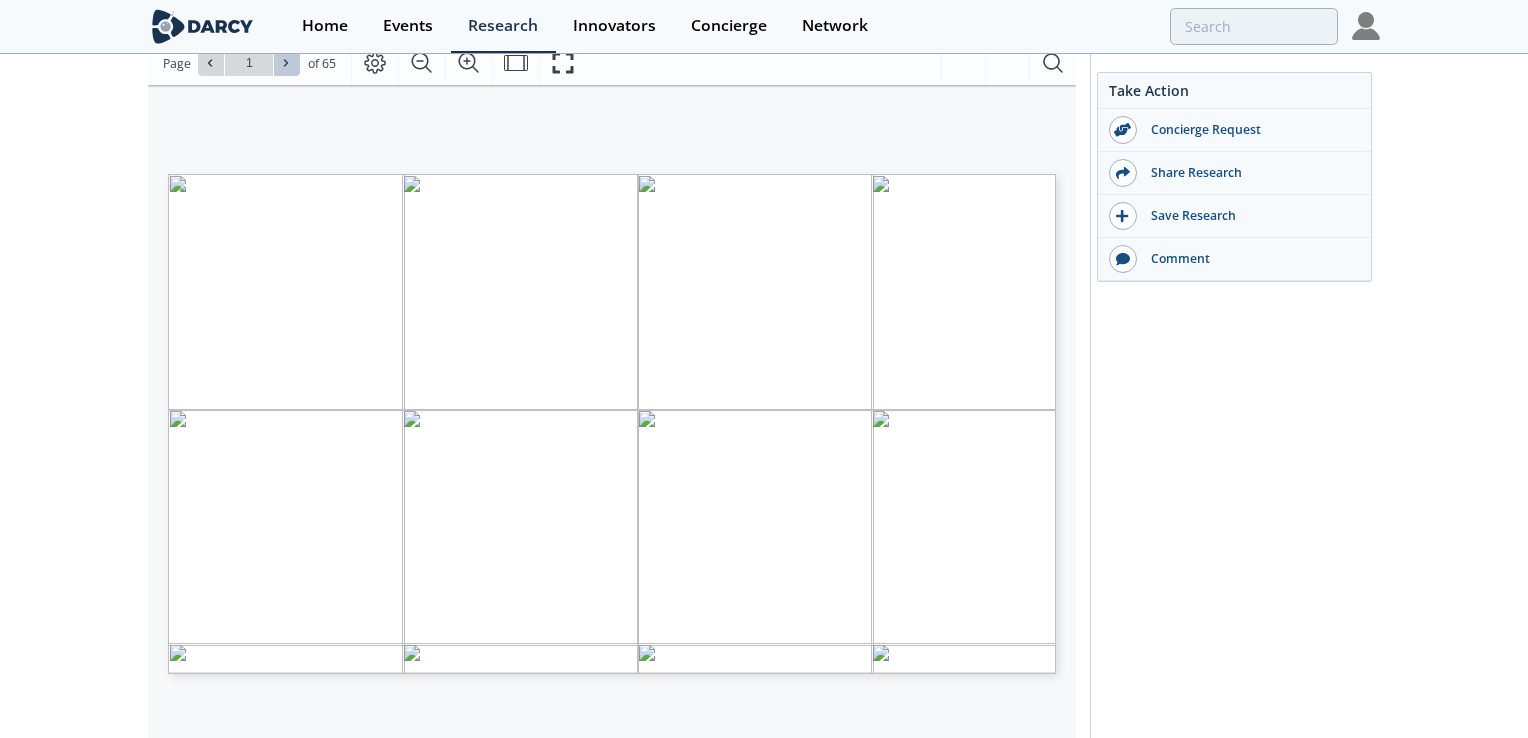 click 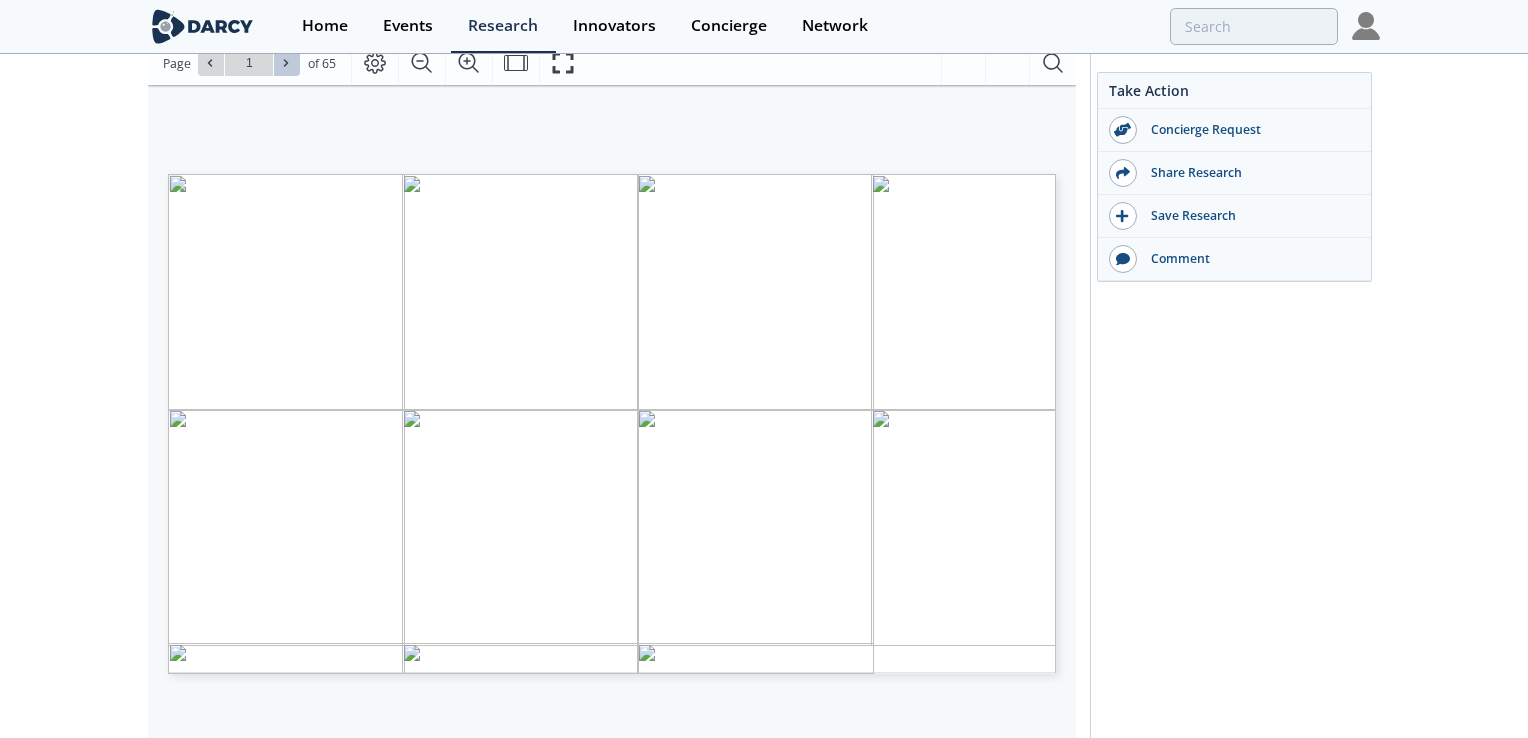 click 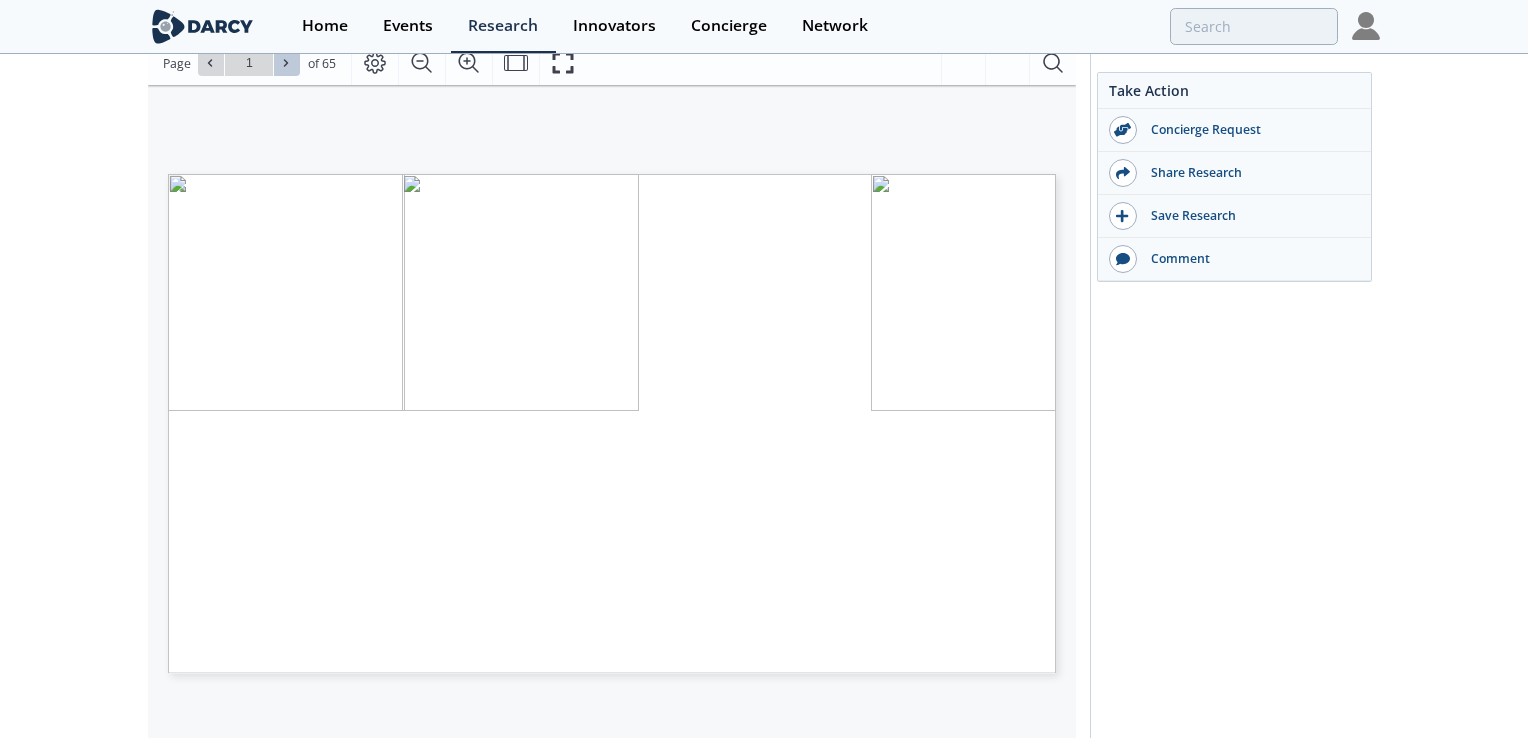 click 